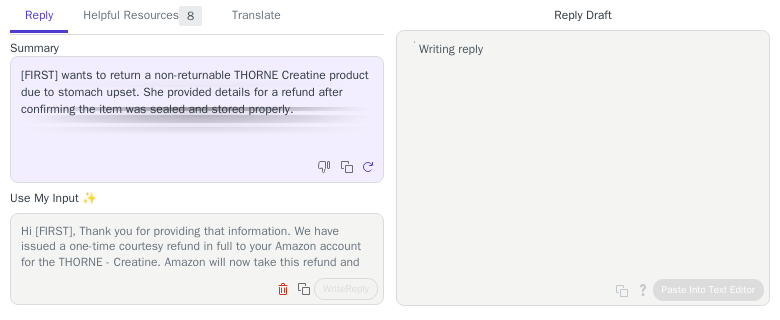 scroll, scrollTop: 0, scrollLeft: 0, axis: both 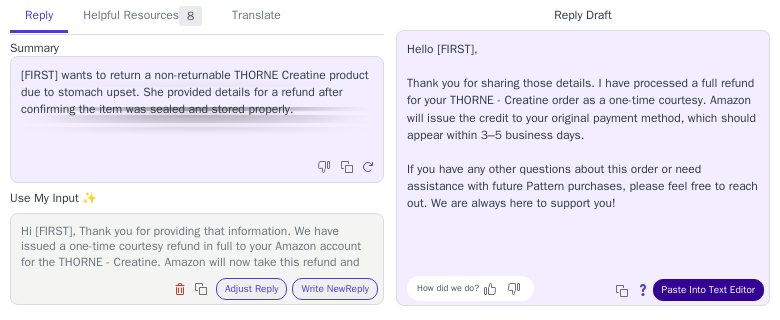 click on "Paste Into Text Editor" at bounding box center [708, 290] 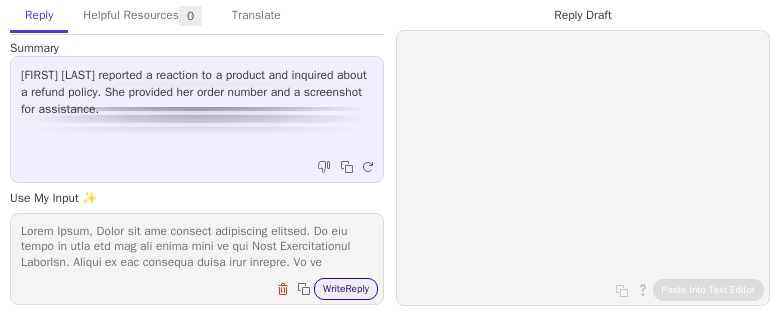 scroll, scrollTop: 0, scrollLeft: 0, axis: both 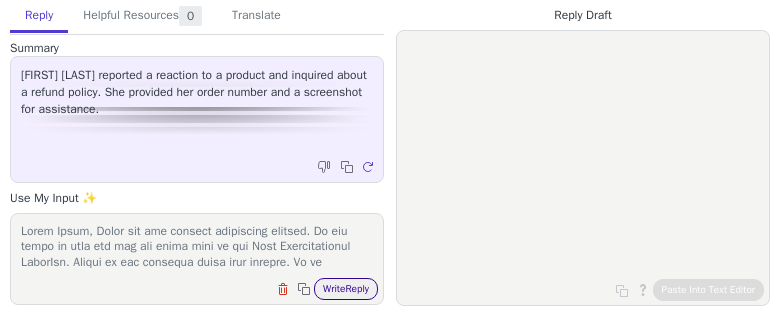 click on "Write  Reply" at bounding box center (346, 289) 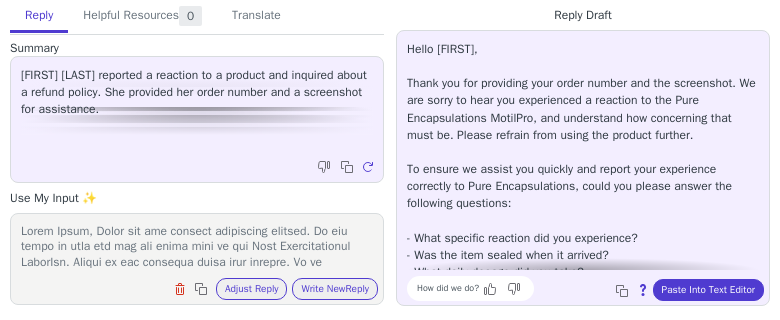 click on "Hello [FIRST], Thank you for providing your order number and the screenshot. We are sorry to hear you experienced a reaction to the Pure Encapsulations MotilPro, and understand how concerning that must be. Please refrain from using the product further. To ensure we assist you quickly and report your experience correctly to Pure Encapsulations, could you please answer the following questions: - What specific reaction did you experience? - Was the item sealed when it arrived? - What daily dosage did you take? - For how many days did you use the product? - Can you provide the lot number and expiration date from the package? - When did your reaction begin? - Do you have any known allergies? - Are you taking any other supplements or medications? Once we have this information, we will process a full refund for your purchase. We also recommend contacting Pure Encapsulations directly at [PHONE] if you need additional support regarding your reaction." at bounding box center [583, 281] 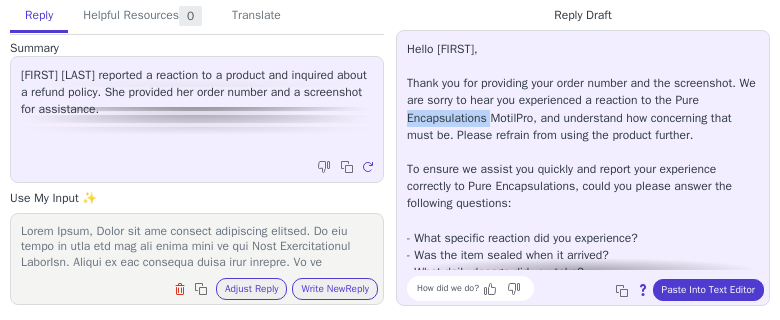 click on "Hello [FIRST], Thank you for providing your order number and the screenshot. We are sorry to hear you experienced a reaction to the Pure Encapsulations MotilPro, and understand how concerning that must be. Please refrain from using the product further. To ensure we assist you quickly and report your experience correctly to Pure Encapsulations, could you please answer the following questions: - What specific reaction did you experience? - Was the item sealed when it arrived? - What daily dosage did you take? - For how many days did you use the product? - Can you provide the lot number and expiration date from the package? - When did your reaction begin? - Do you have any known allergies? - Are you taking any other supplements or medications? Once we have this information, we will process a full refund for your purchase. We also recommend contacting Pure Encapsulations directly at [PHONE] if you need additional support regarding your reaction." at bounding box center (583, 281) 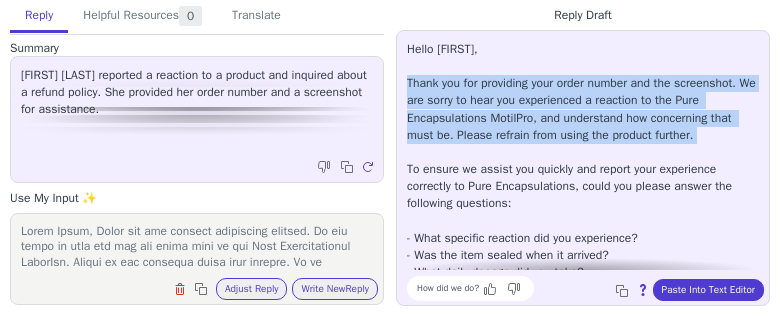 click on "Hello Molly, Thank you for providing your order number and the screenshot. We are sorry to hear you experienced a reaction to the Pure Encapsulations MotilPro, and understand how concerning that must be. Please refrain from using the product further. To ensure we assist you quickly and report your experience correctly to Pure Encapsulations, could you please answer the following questions: - What specific reaction did you experience? - Was the item sealed when it arrived? - What daily dosage did you take? - For how many days did you use the product? - Can you provide the lot number and expiration date from the package? - When did your reaction begin? - Do you have any known allergies? - Are you taking any other supplements or medications? Once we have this information, we will process a full refund for your purchase. We also recommend contacting Pure Encapsulations directly at (800) 753-2277 if you need additional support regarding your reaction." at bounding box center [583, 281] 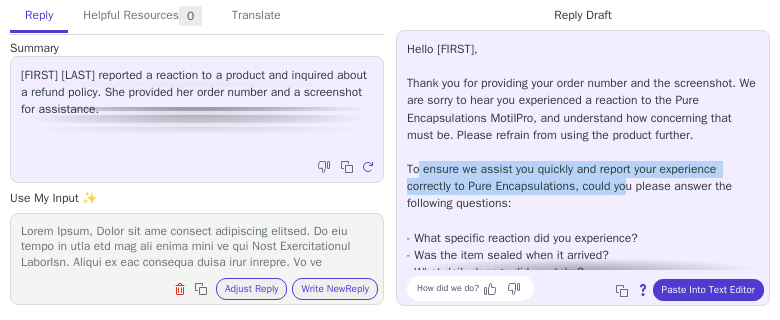 drag, startPoint x: 514, startPoint y: 190, endPoint x: 625, endPoint y: 211, distance: 112.969025 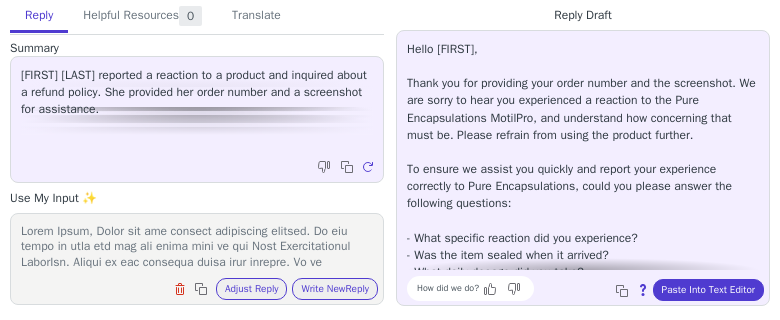 click on "Hello Molly, Thank you for providing your order number and the screenshot. We are sorry to hear you experienced a reaction to the Pure Encapsulations MotilPro, and understand how concerning that must be. Please refrain from using the product further. To ensure we assist you quickly and report your experience correctly to Pure Encapsulations, could you please answer the following questions: - What specific reaction did you experience? - Was the item sealed when it arrived? - What daily dosage did you take? - For how many days did you use the product? - Can you provide the lot number and expiration date from the package? - When did your reaction begin? - Do you have any known allergies? - Are you taking any other supplements or medications? Once we have this information, we will process a full refund for your purchase. We also recommend contacting Pure Encapsulations directly at (800) 753-2277 if you need additional support regarding your reaction." at bounding box center (583, 281) 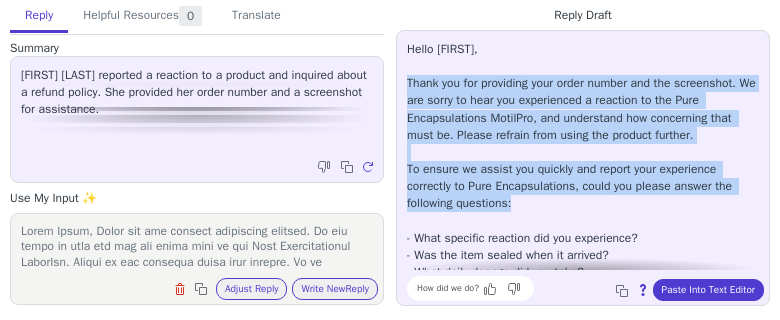 drag, startPoint x: 525, startPoint y: 220, endPoint x: 401, endPoint y: 88, distance: 181.1077 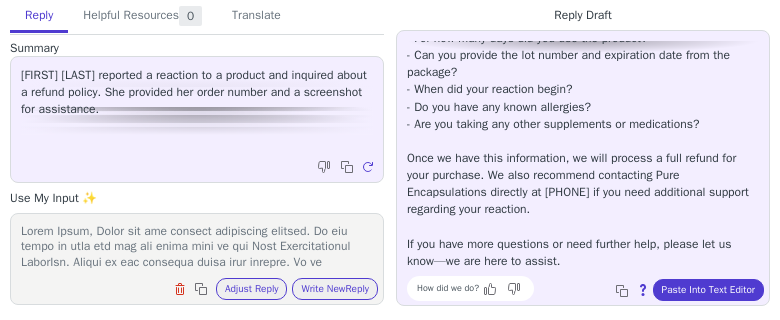 scroll, scrollTop: 267, scrollLeft: 0, axis: vertical 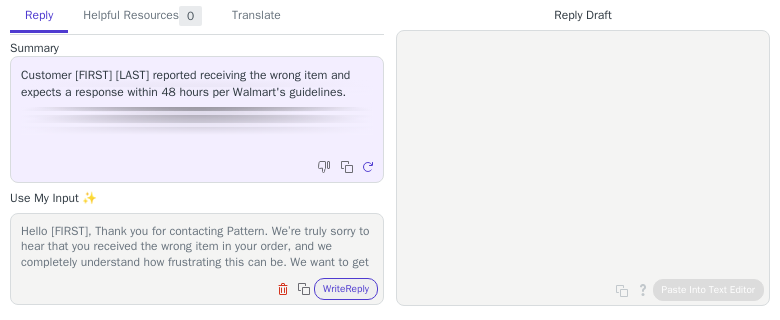 click on "Clear field Copy to clipboard Write  Reply" at bounding box center (325, 289) 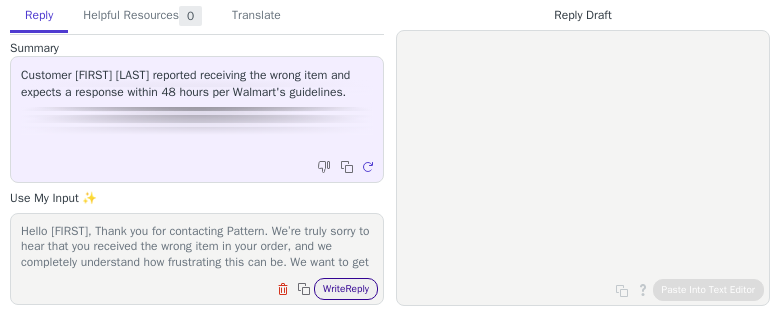 click on "Write  Reply" at bounding box center (346, 289) 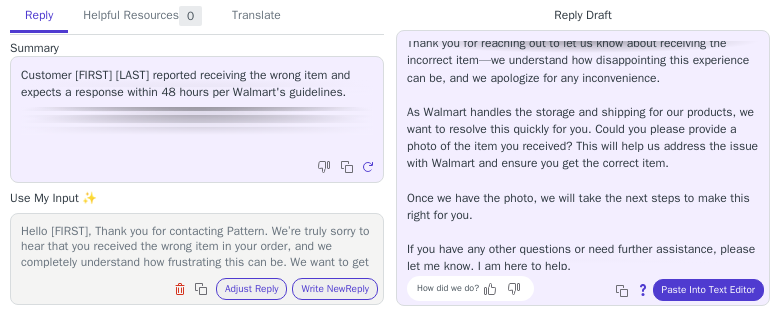 scroll, scrollTop: 62, scrollLeft: 0, axis: vertical 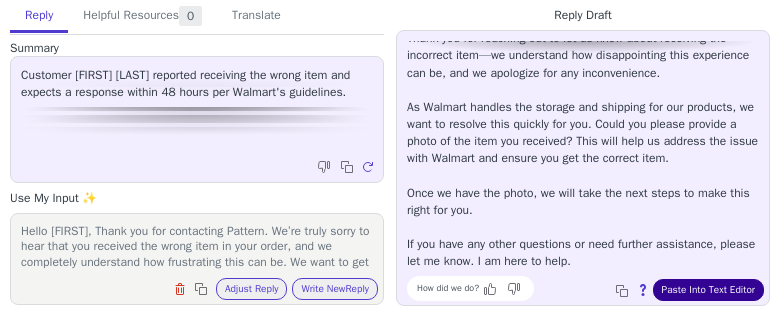 click on "Paste Into Text Editor" at bounding box center [708, 290] 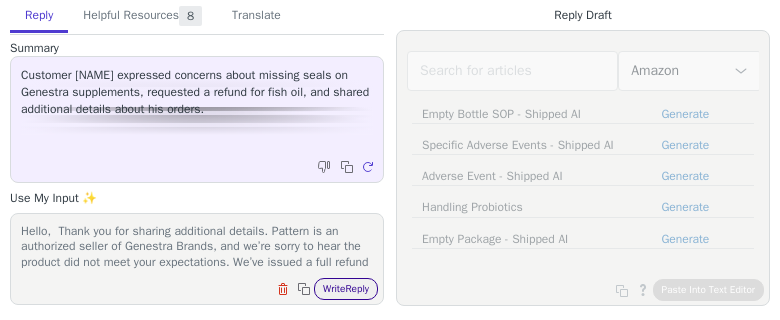 scroll, scrollTop: 0, scrollLeft: 0, axis: both 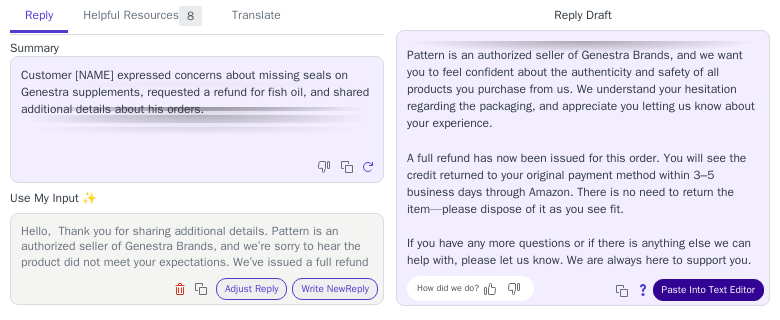 click on "Paste Into Text Editor" at bounding box center [708, 290] 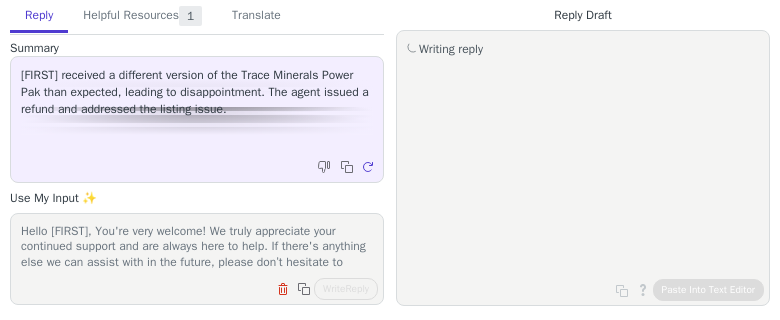 scroll, scrollTop: 0, scrollLeft: 0, axis: both 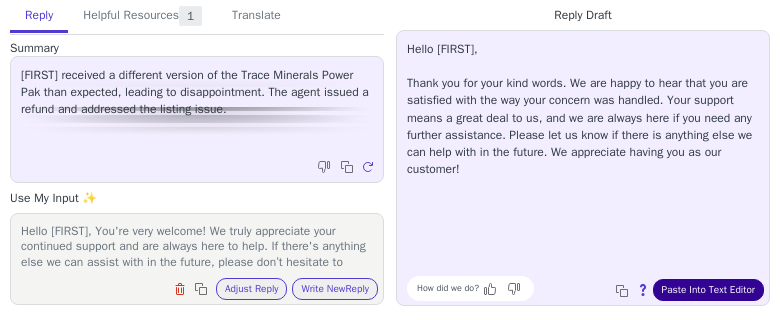 click on "Paste Into Text Editor" at bounding box center [708, 290] 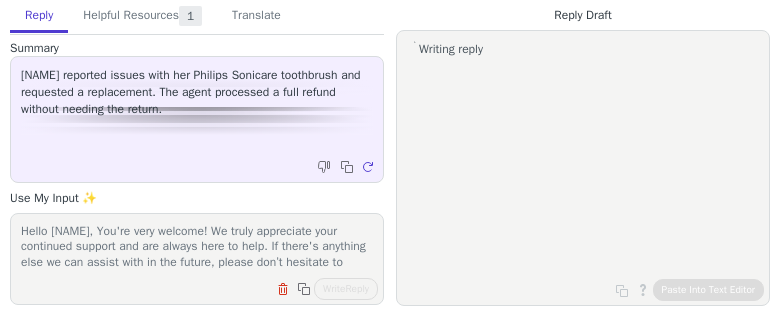 scroll, scrollTop: 0, scrollLeft: 0, axis: both 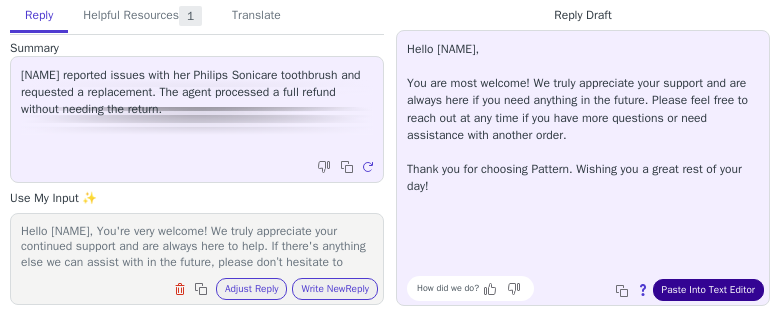 click on "Paste Into Text Editor" at bounding box center [708, 290] 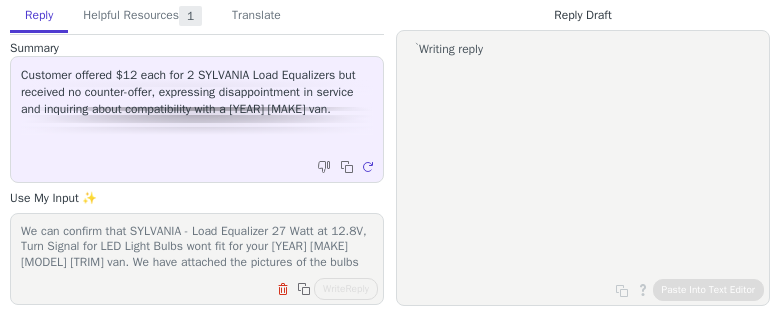 scroll, scrollTop: 0, scrollLeft: 0, axis: both 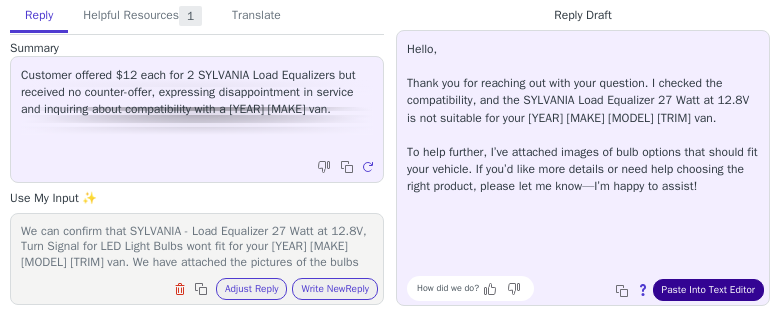 click on "Paste Into Text Editor" at bounding box center [708, 290] 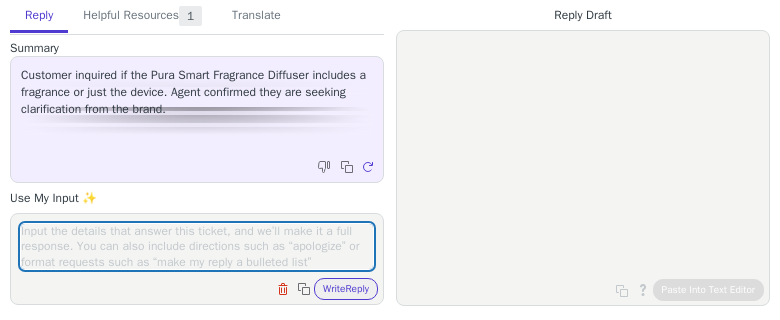 click at bounding box center (197, 246) 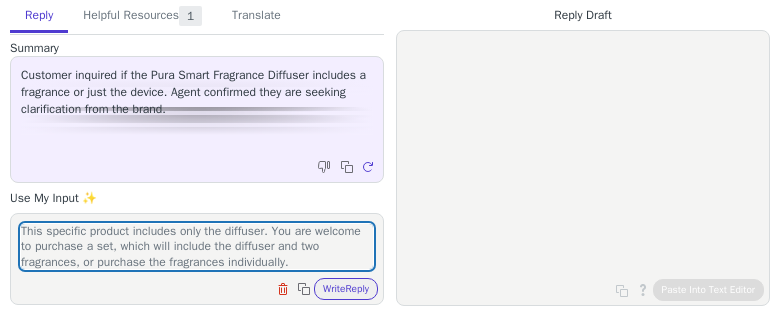 scroll, scrollTop: 0, scrollLeft: 0, axis: both 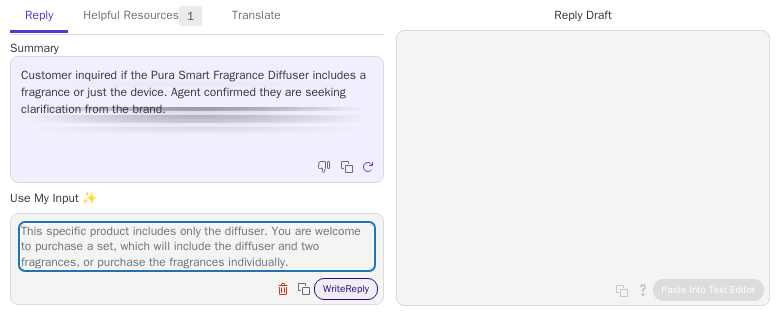 type on "This specific product includes only the diffuser. You are welcome to purchase a set, which will include the diffuser and two fragrances, or purchase the fragrances individually." 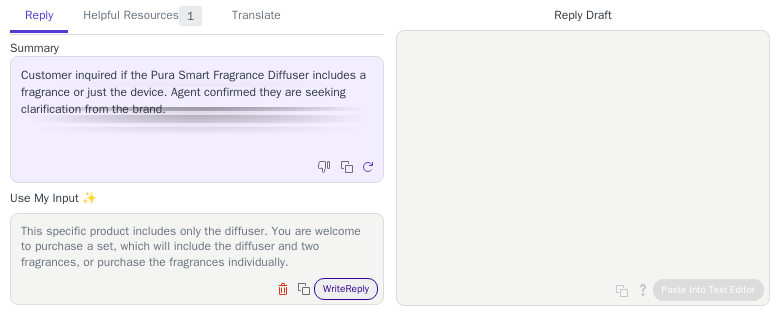 click on "Write  Reply" at bounding box center (346, 289) 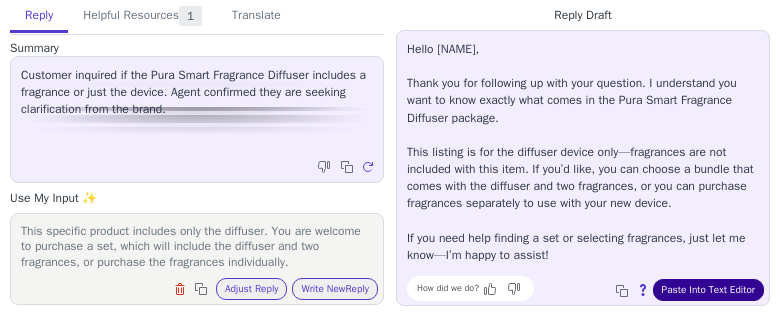 click on "Paste Into Text Editor" at bounding box center (708, 290) 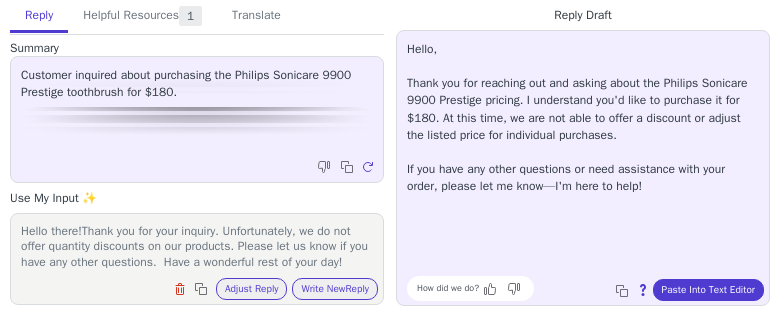 scroll, scrollTop: 0, scrollLeft: 0, axis: both 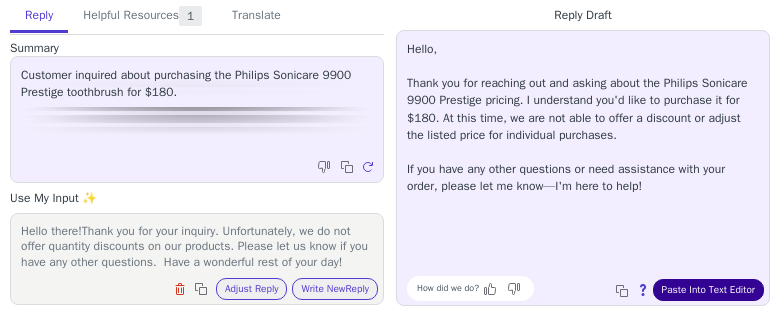 click on "Paste Into Text Editor" at bounding box center [708, 290] 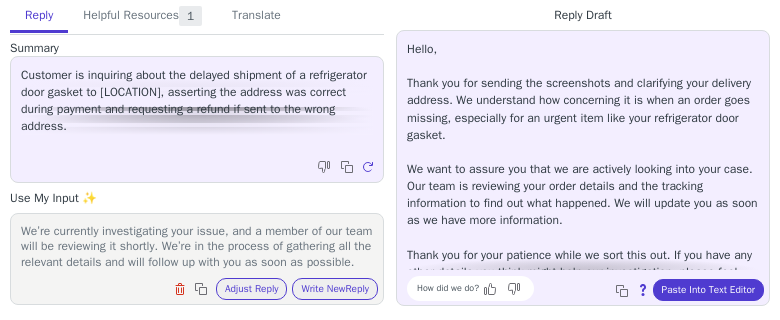 scroll, scrollTop: 0, scrollLeft: 0, axis: both 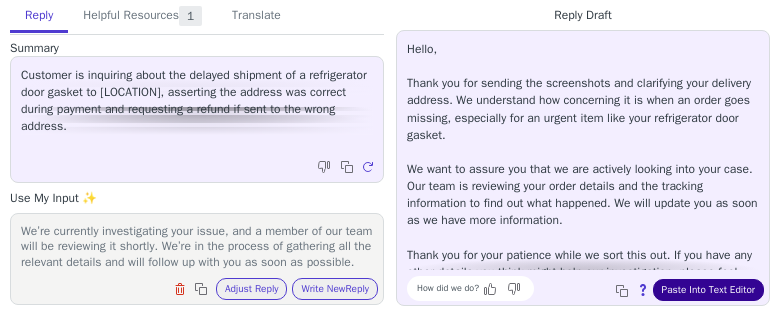 click on "Paste Into Text Editor" at bounding box center (708, 290) 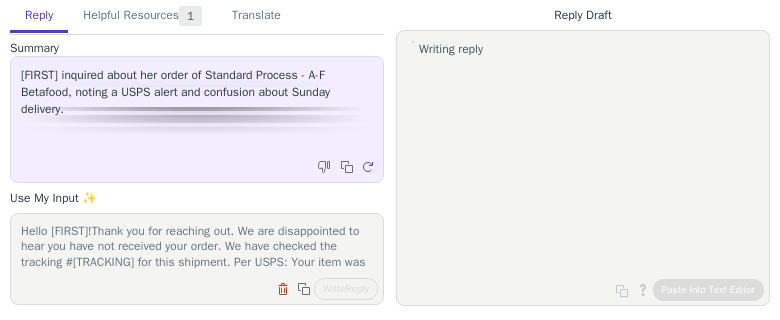 scroll, scrollTop: 0, scrollLeft: 0, axis: both 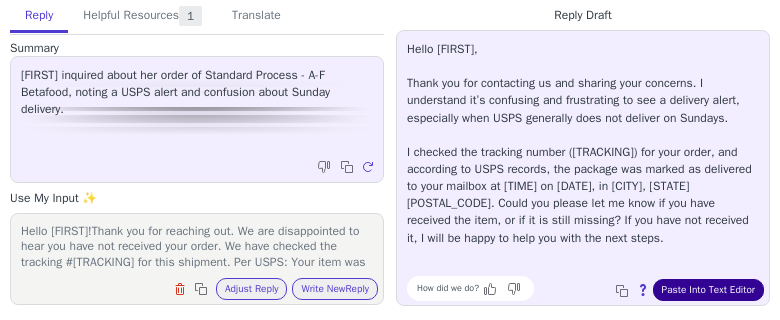 click on "Paste Into Text Editor" at bounding box center [708, 290] 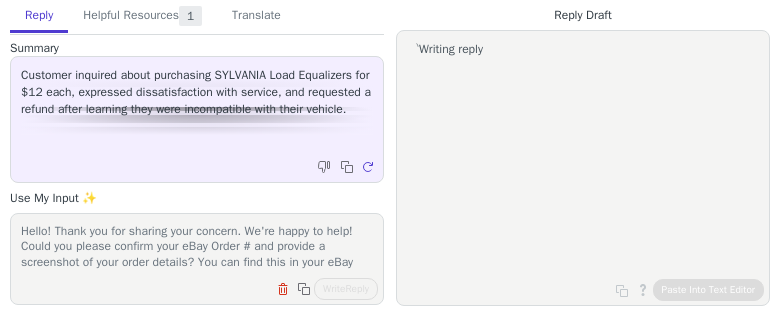 scroll, scrollTop: 0, scrollLeft: 0, axis: both 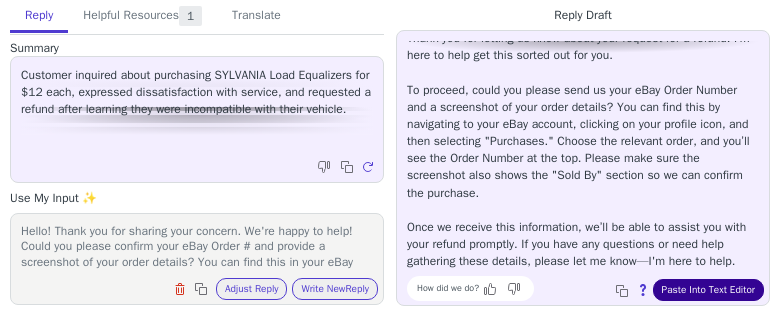 click on "Paste Into Text Editor" at bounding box center [708, 290] 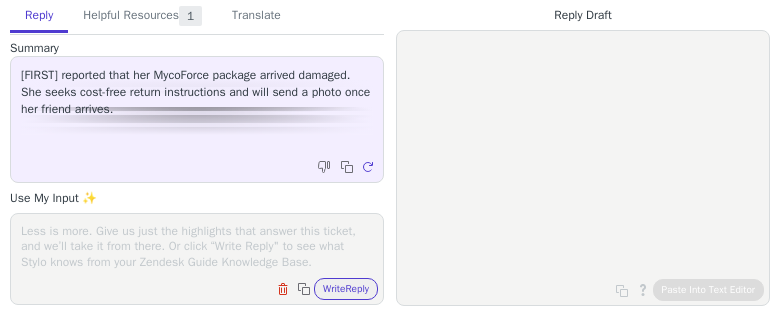 scroll, scrollTop: 0, scrollLeft: 0, axis: both 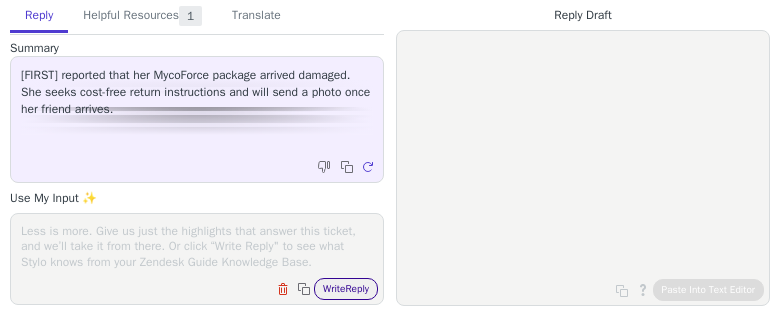 click on "Write  Reply" at bounding box center (346, 289) 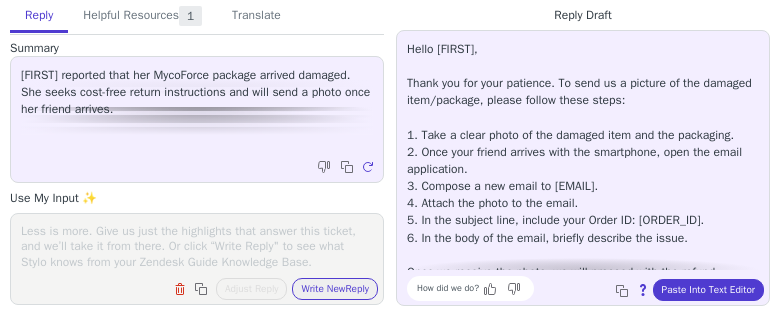 scroll, scrollTop: 27, scrollLeft: 0, axis: vertical 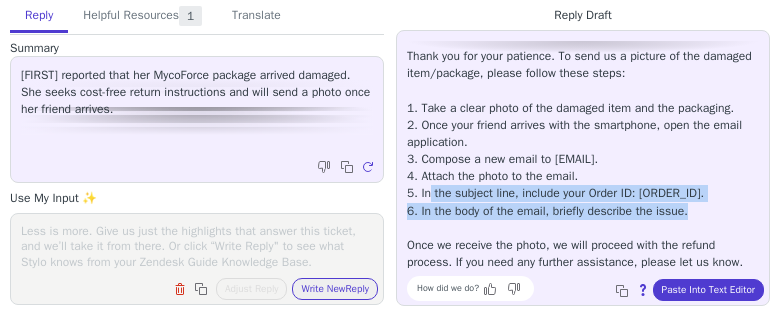 drag, startPoint x: 427, startPoint y: 197, endPoint x: 702, endPoint y: 218, distance: 275.80066 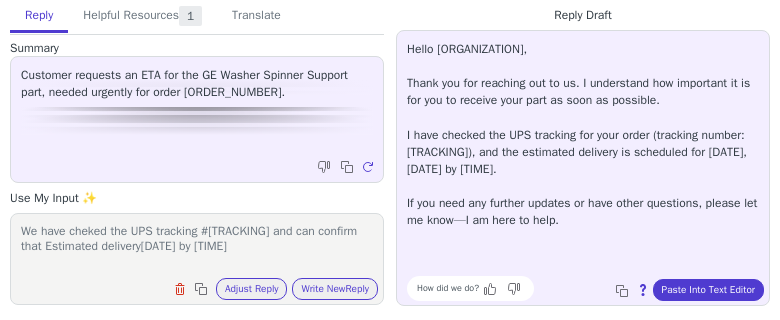 scroll, scrollTop: 0, scrollLeft: 0, axis: both 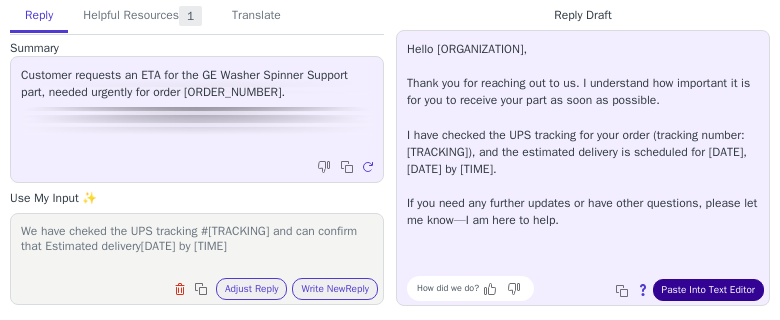 click on "Paste Into Text Editor" at bounding box center (708, 290) 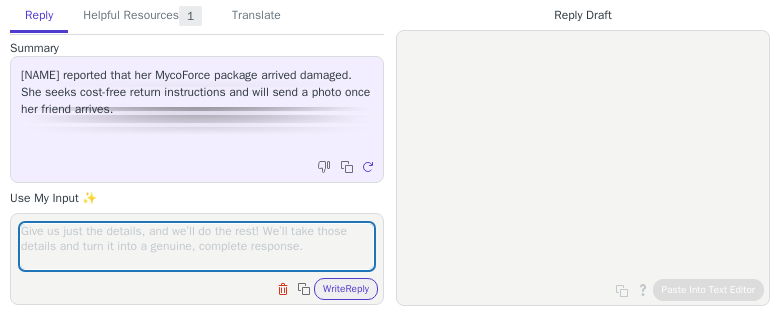 scroll, scrollTop: 0, scrollLeft: 0, axis: both 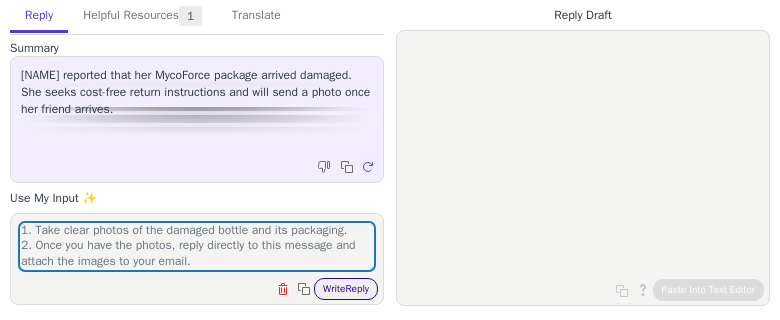 type on "To send us a picture once your friend arrives with a smartphone, please follow these steps:
1. Take clear photos of the damaged bottle and its packaging.
2. Once you have the photos, reply directly to this message and attach the images to your email." 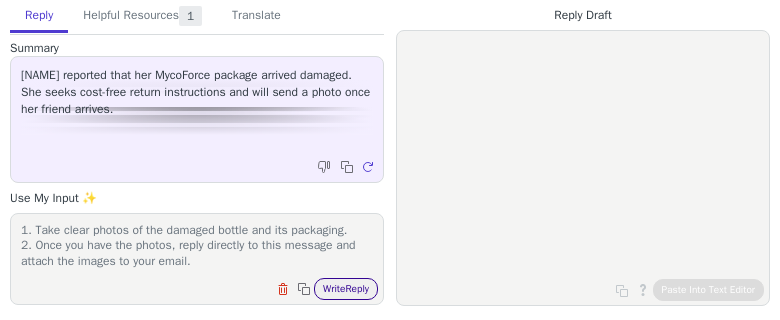click on "Write  Reply" at bounding box center (346, 289) 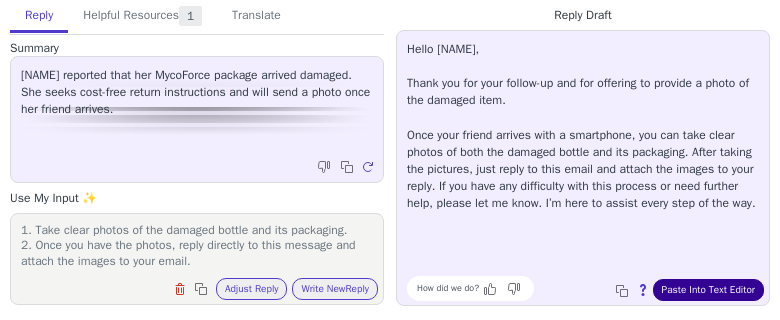 click on "Paste Into Text Editor" at bounding box center [708, 290] 